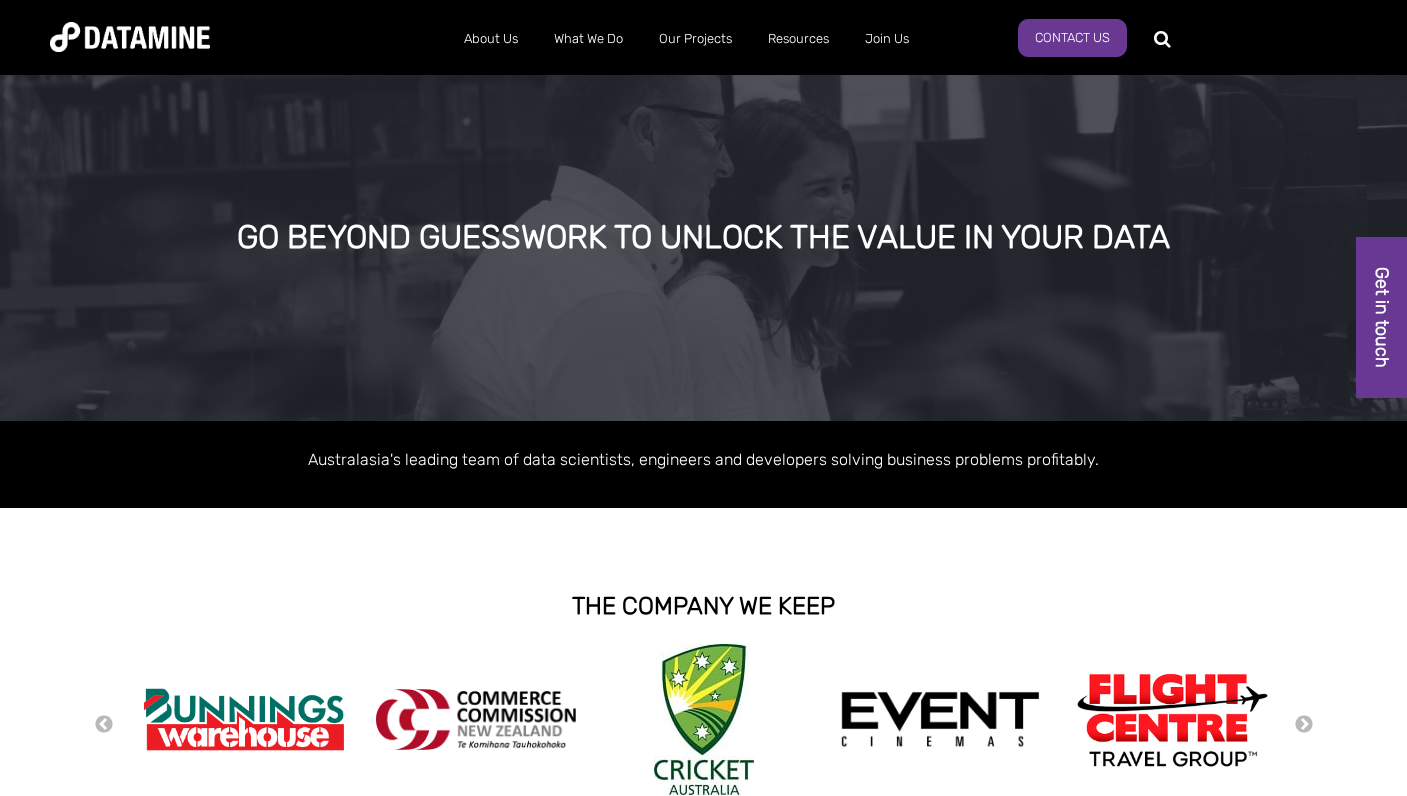 scroll, scrollTop: 0, scrollLeft: 0, axis: both 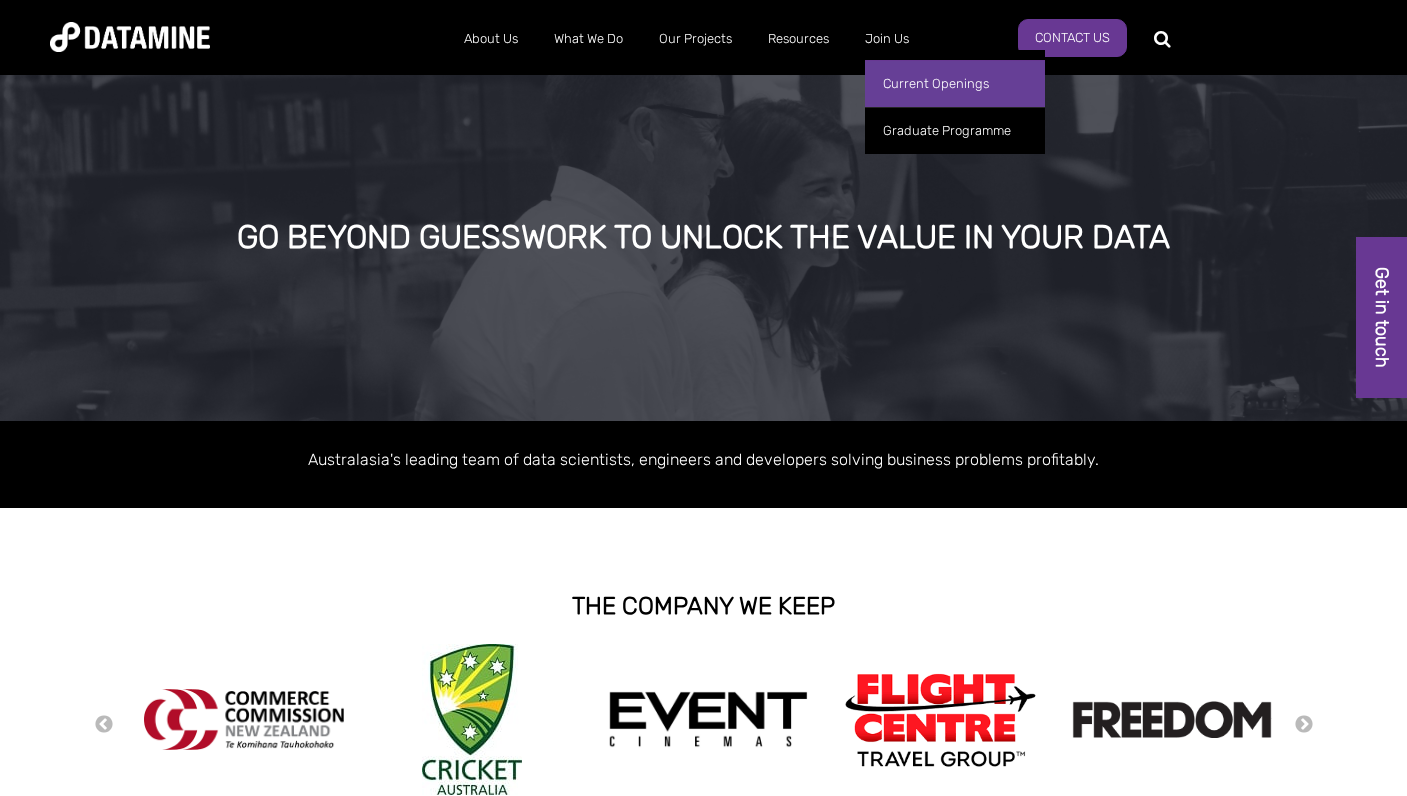 click on "Current Openings" at bounding box center (955, 83) 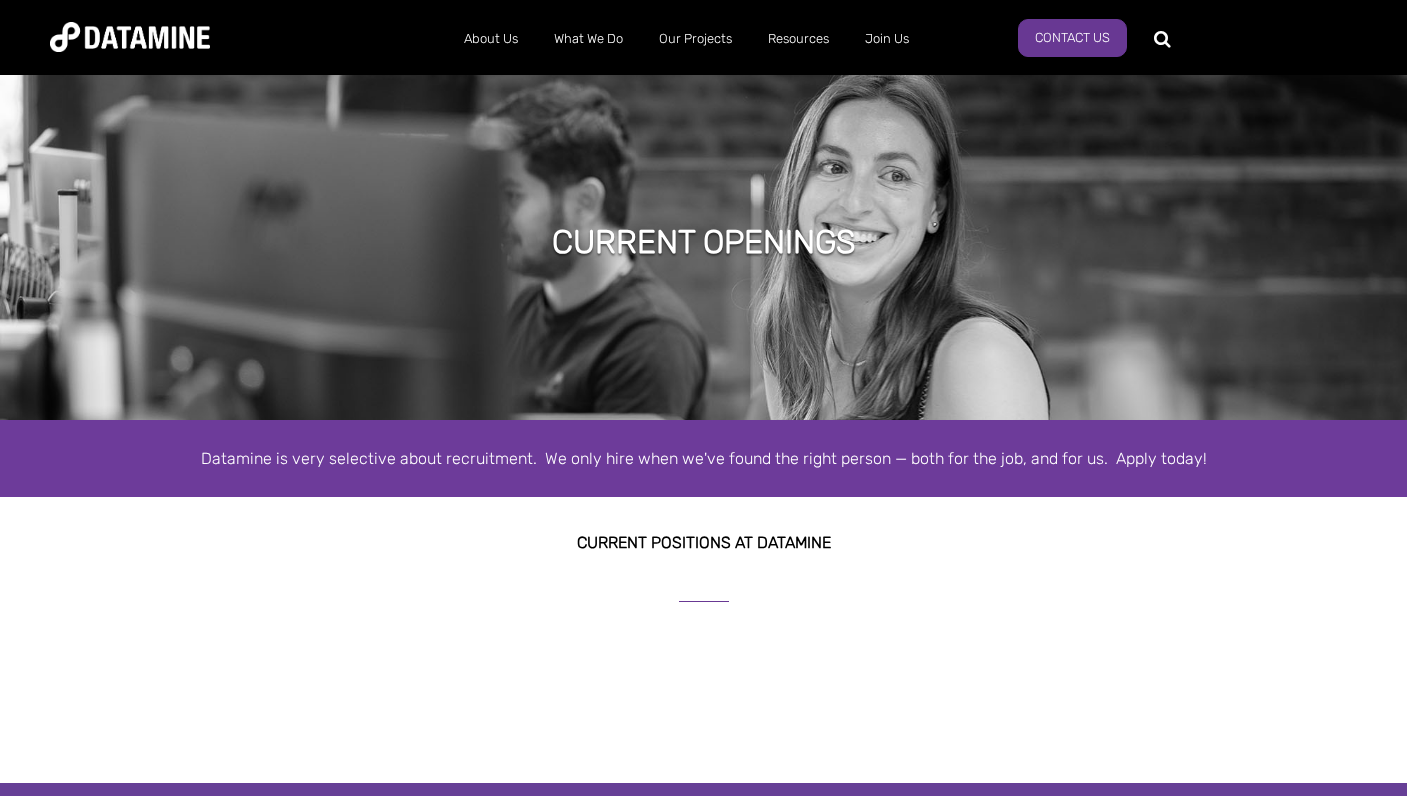 scroll, scrollTop: 0, scrollLeft: 0, axis: both 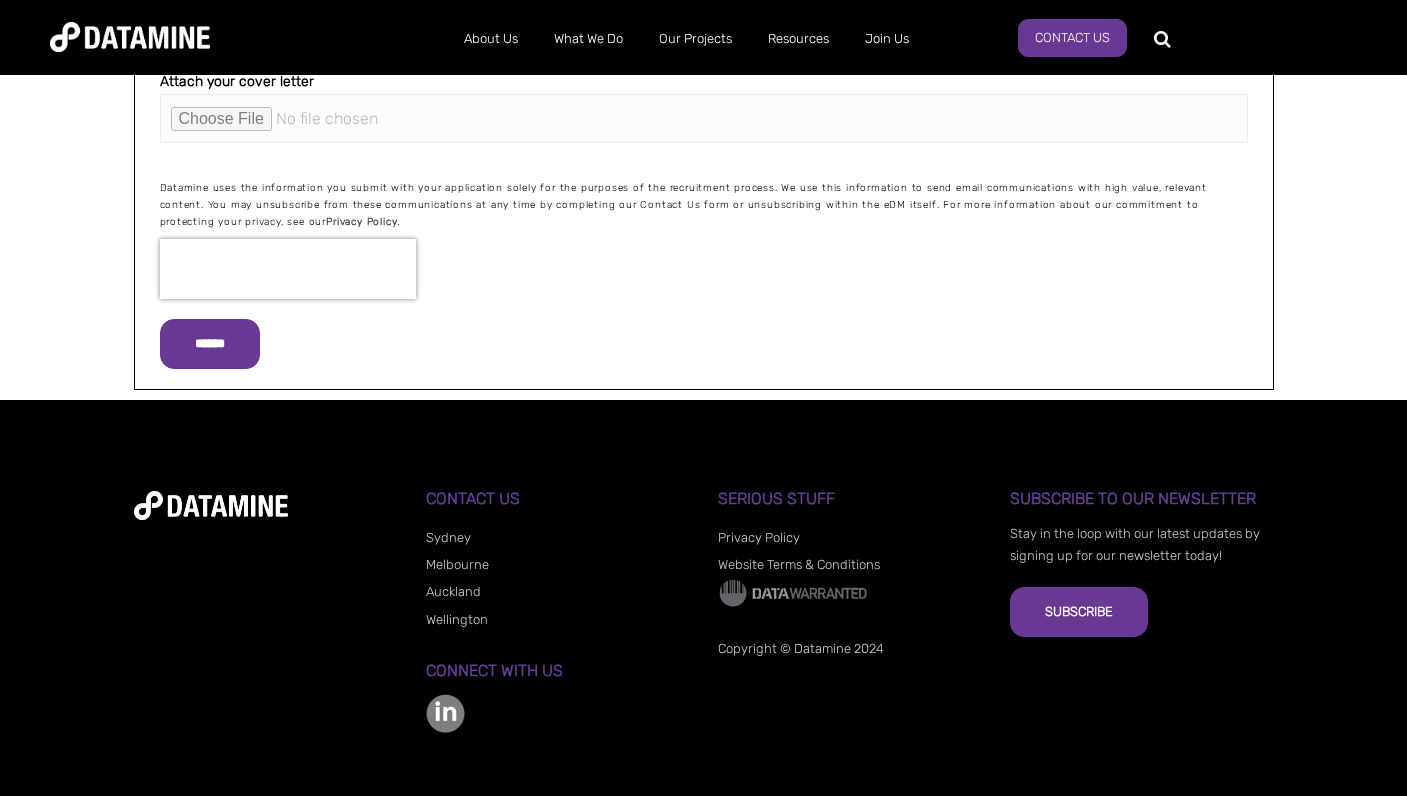 click on "Auckland" at bounding box center [453, 591] 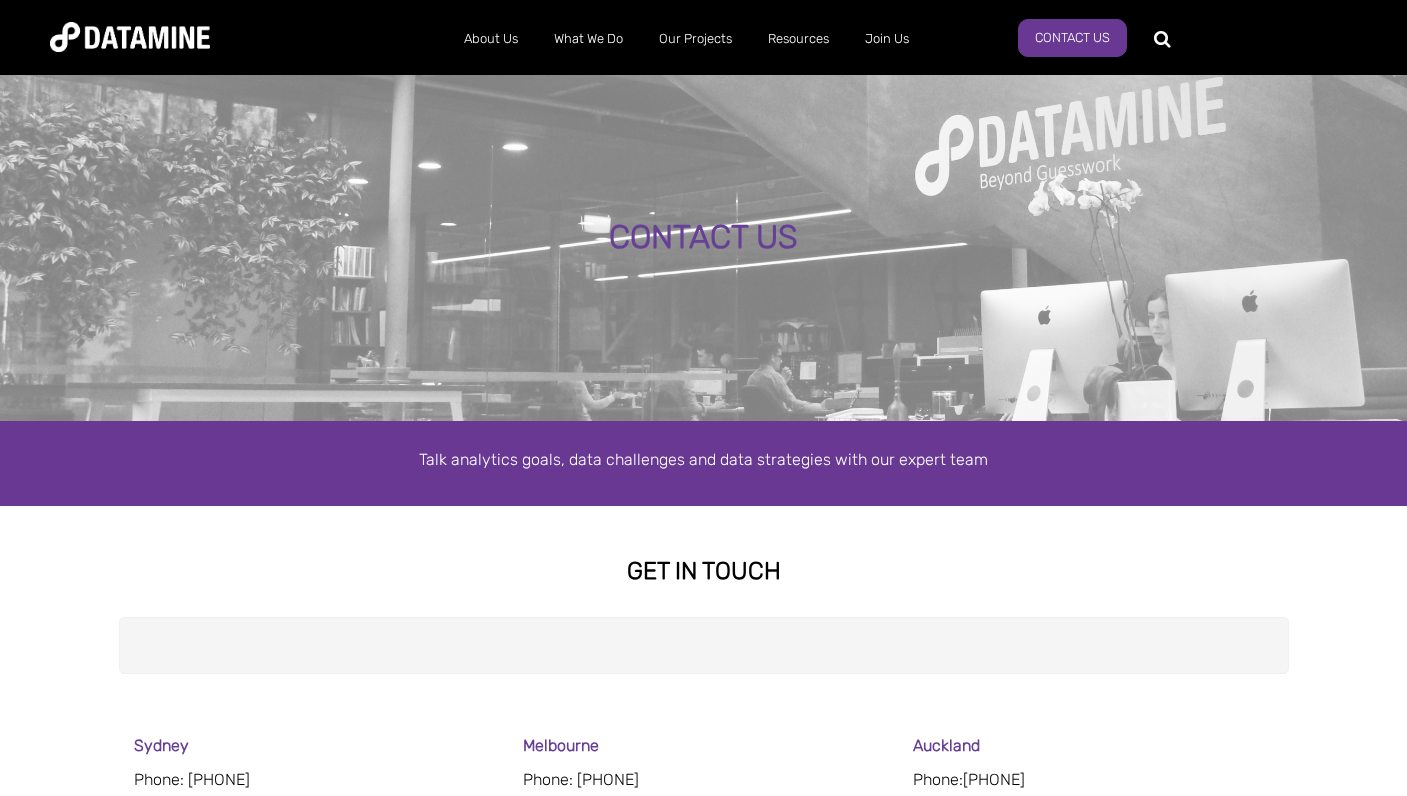 scroll, scrollTop: 0, scrollLeft: 0, axis: both 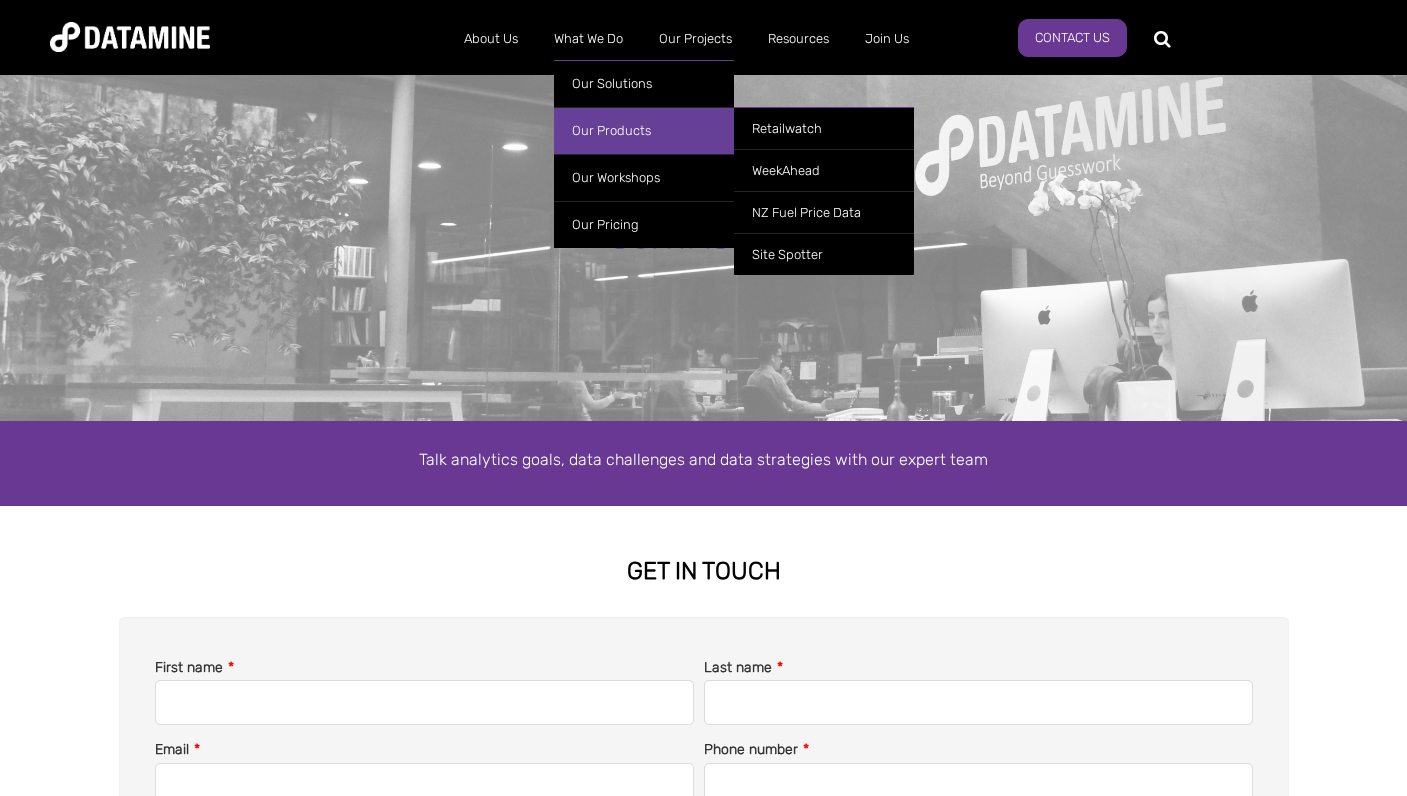 click on "Our Products" at bounding box center [644, 130] 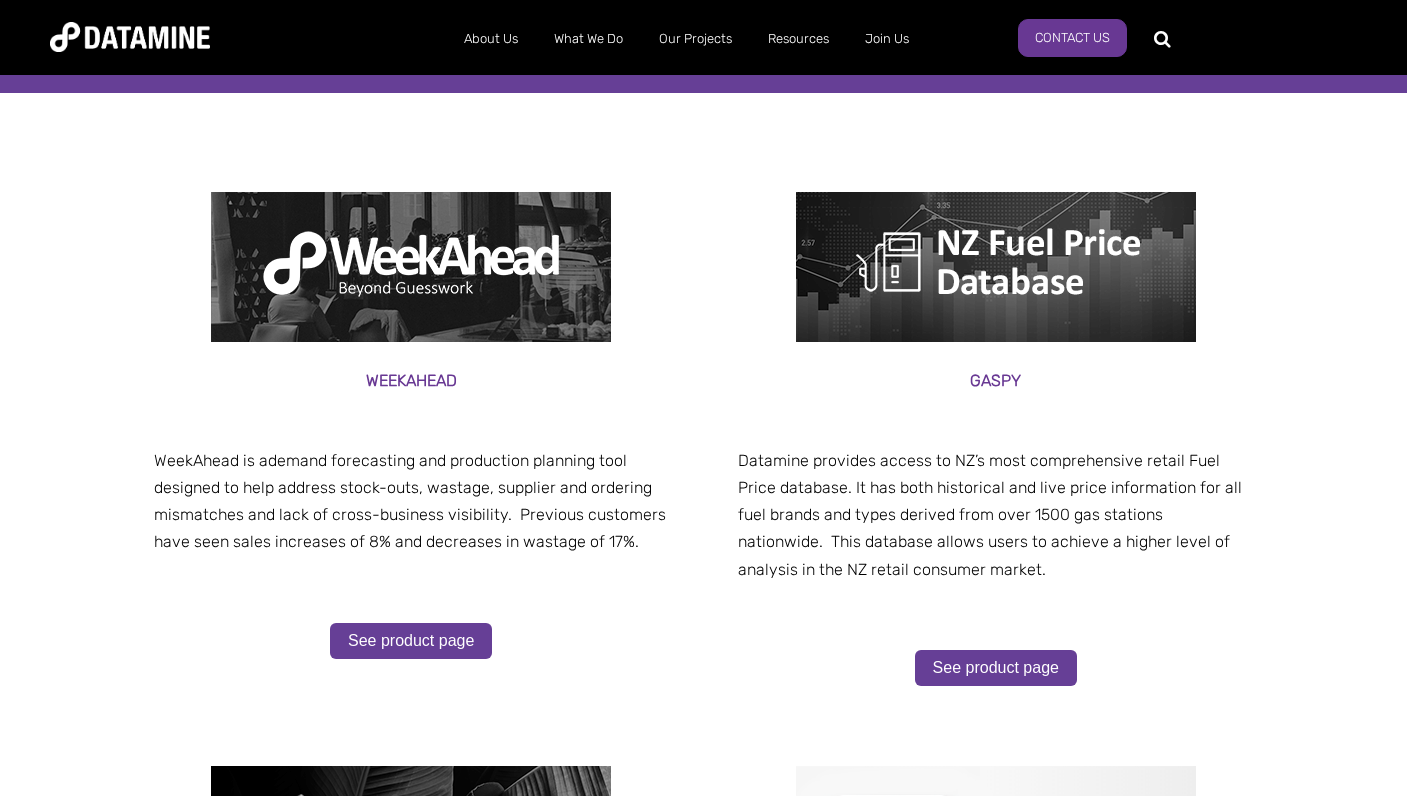 scroll, scrollTop: 358, scrollLeft: 0, axis: vertical 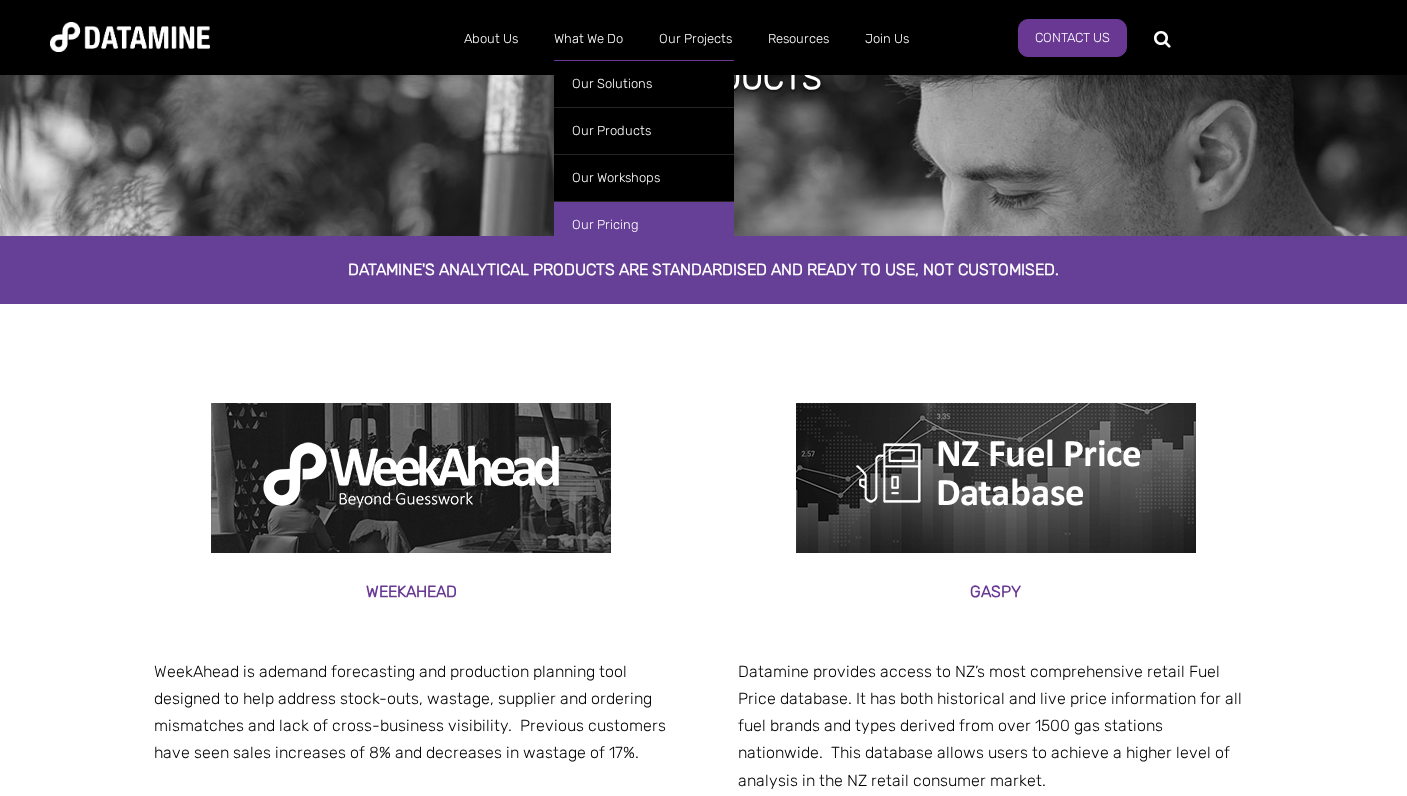 click on "Our Pricing" at bounding box center [644, 224] 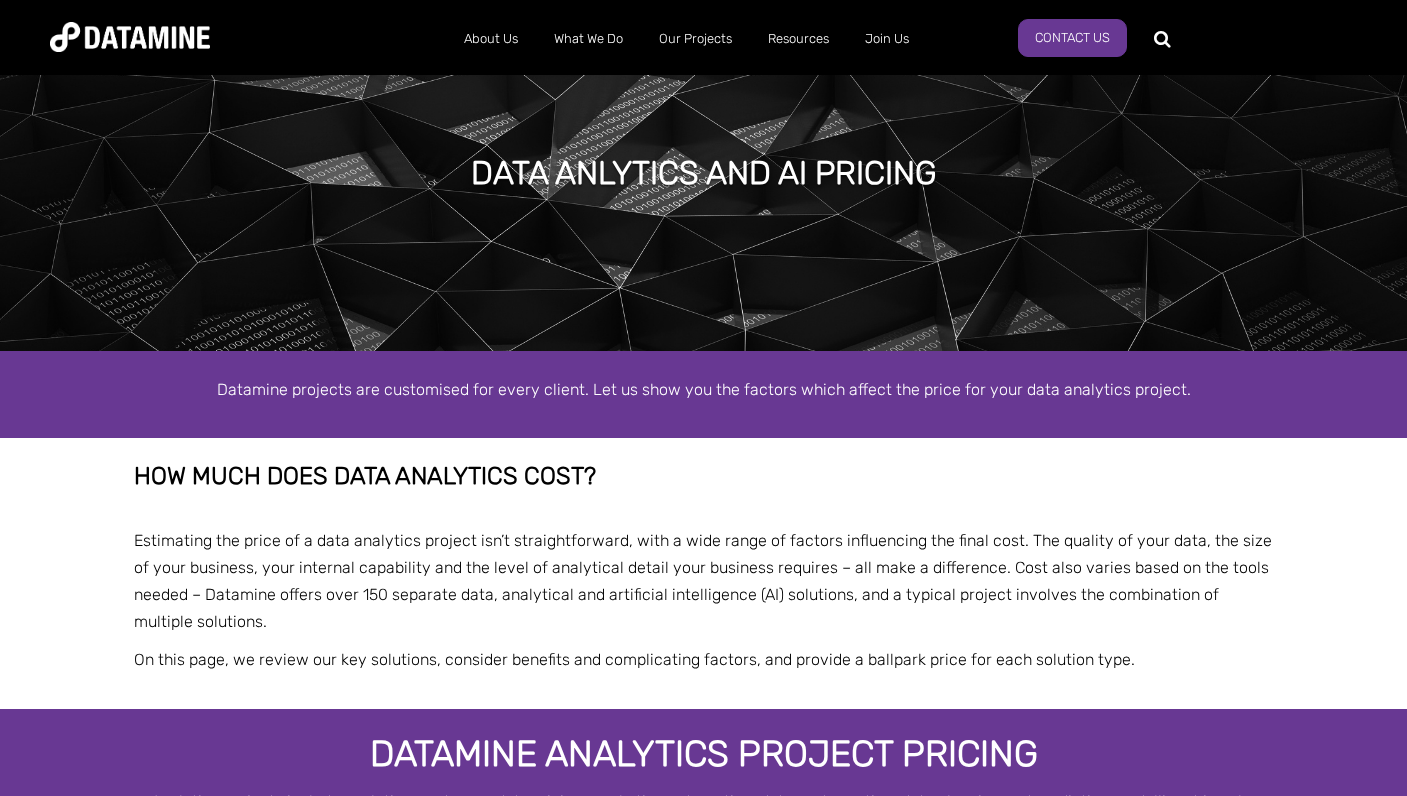 scroll, scrollTop: 0, scrollLeft: 0, axis: both 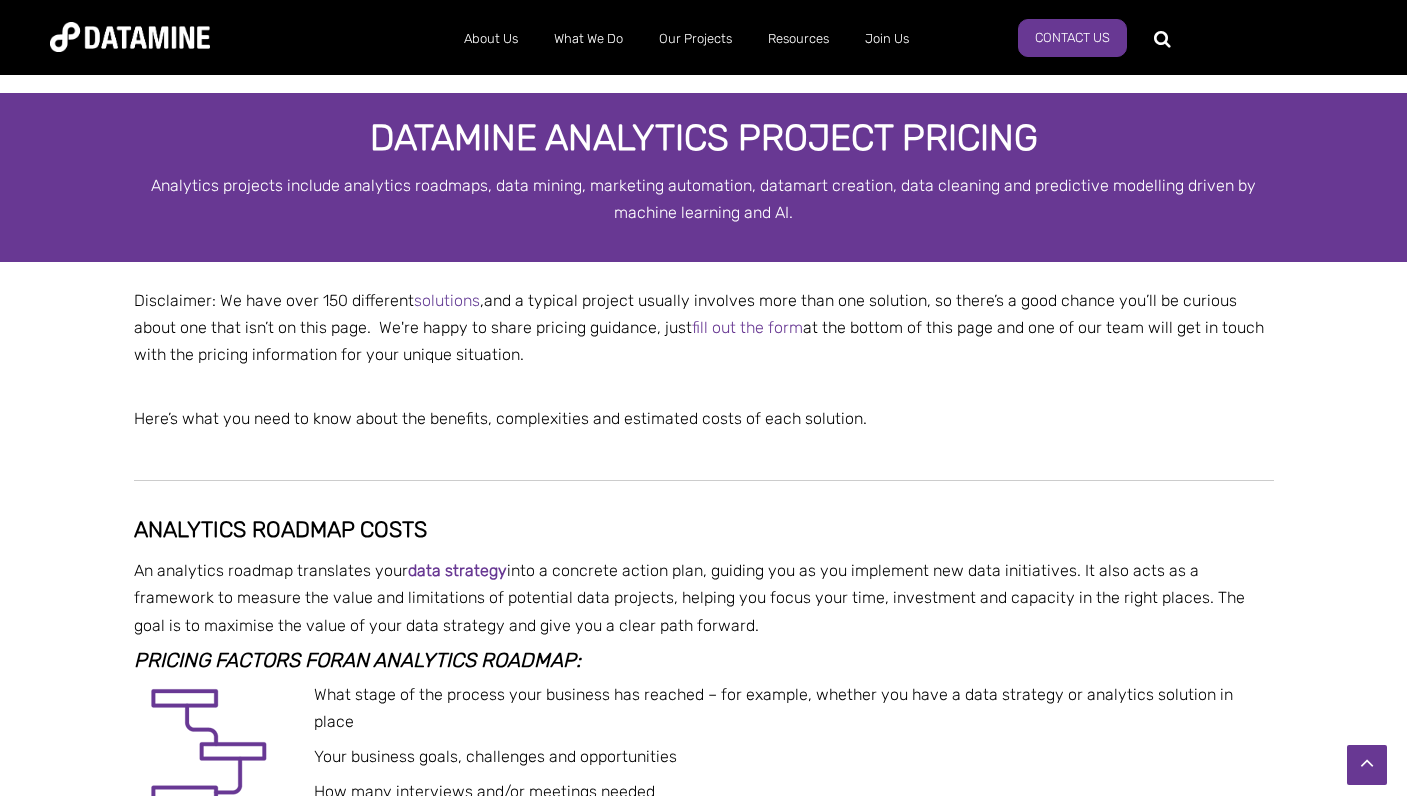 click at bounding box center [130, 37] 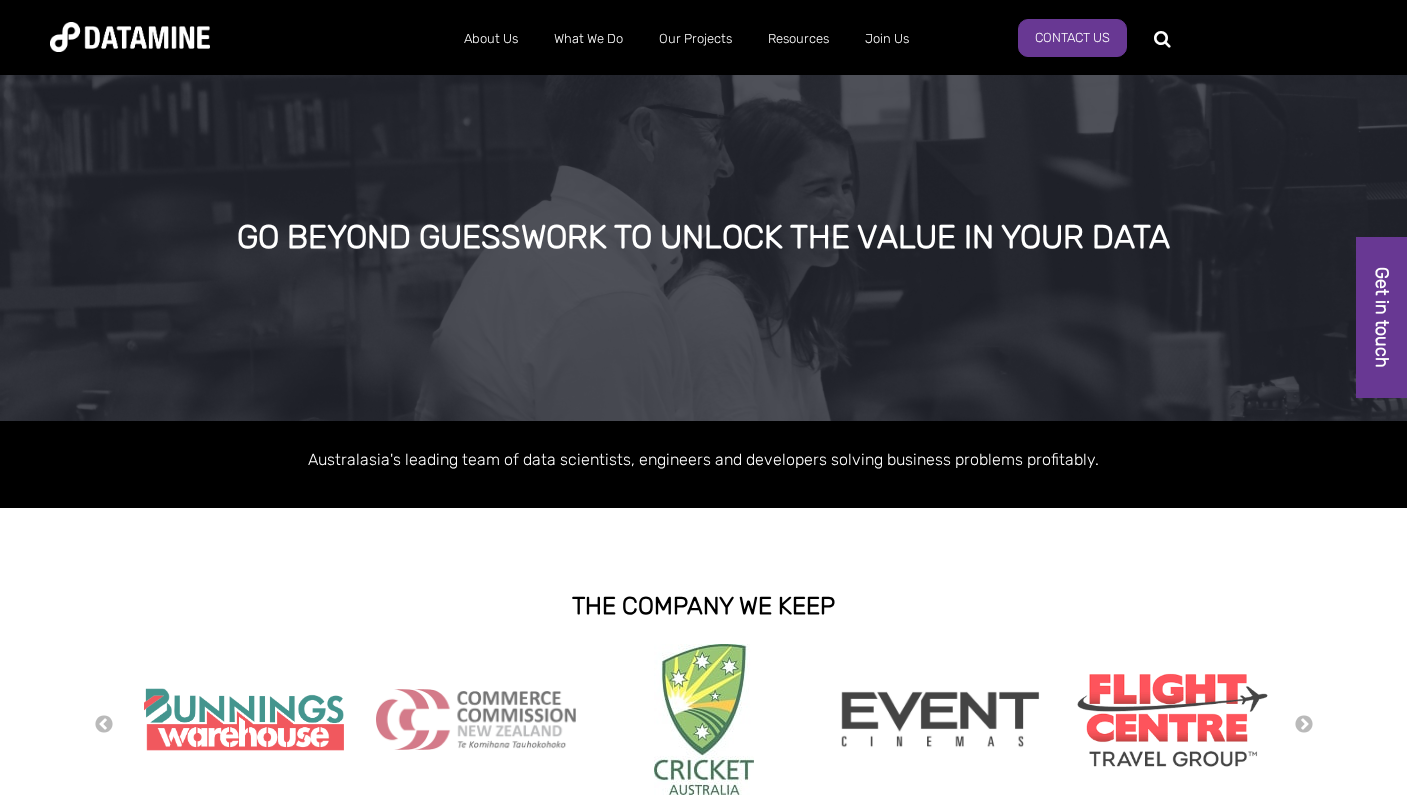 scroll, scrollTop: 0, scrollLeft: 0, axis: both 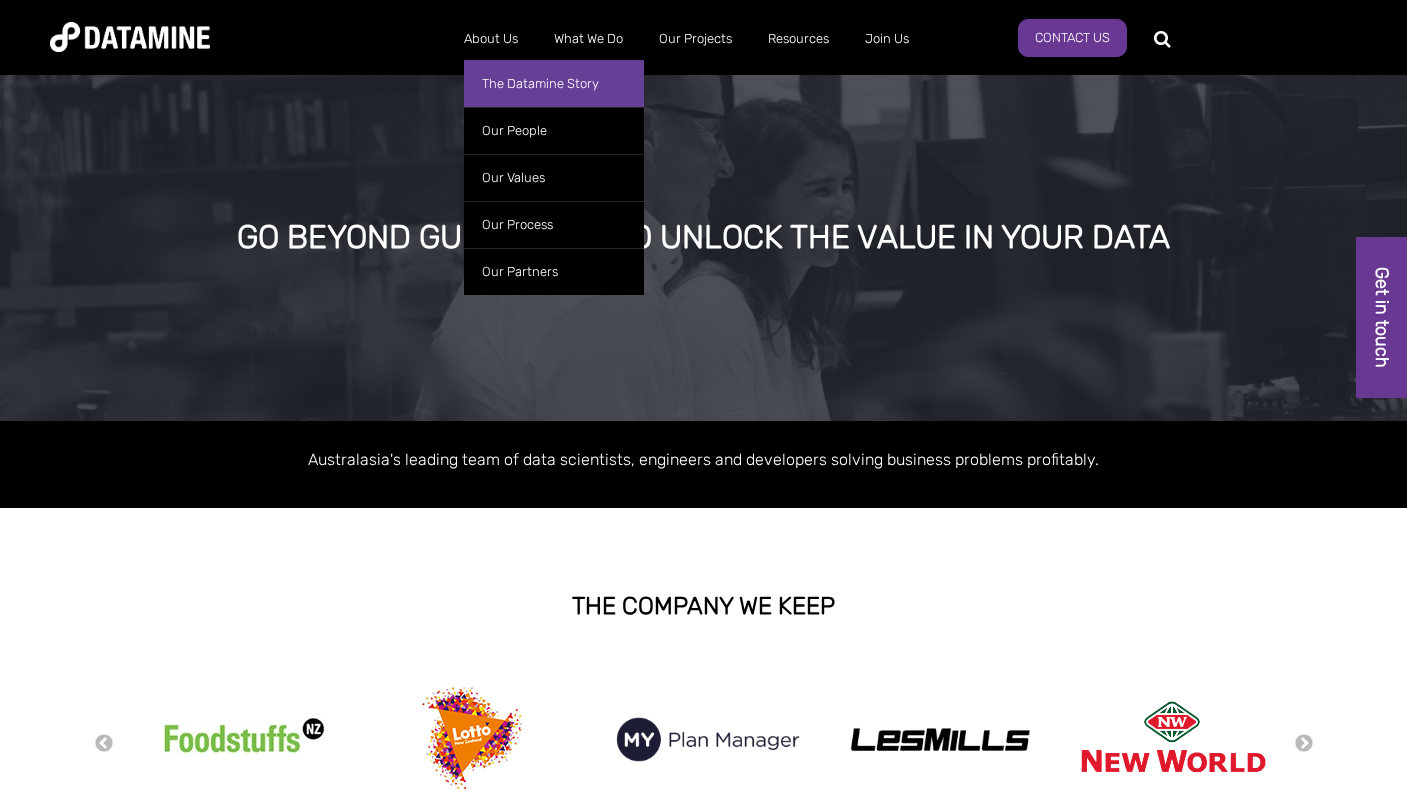 click on "The Datamine Story" at bounding box center [554, 83] 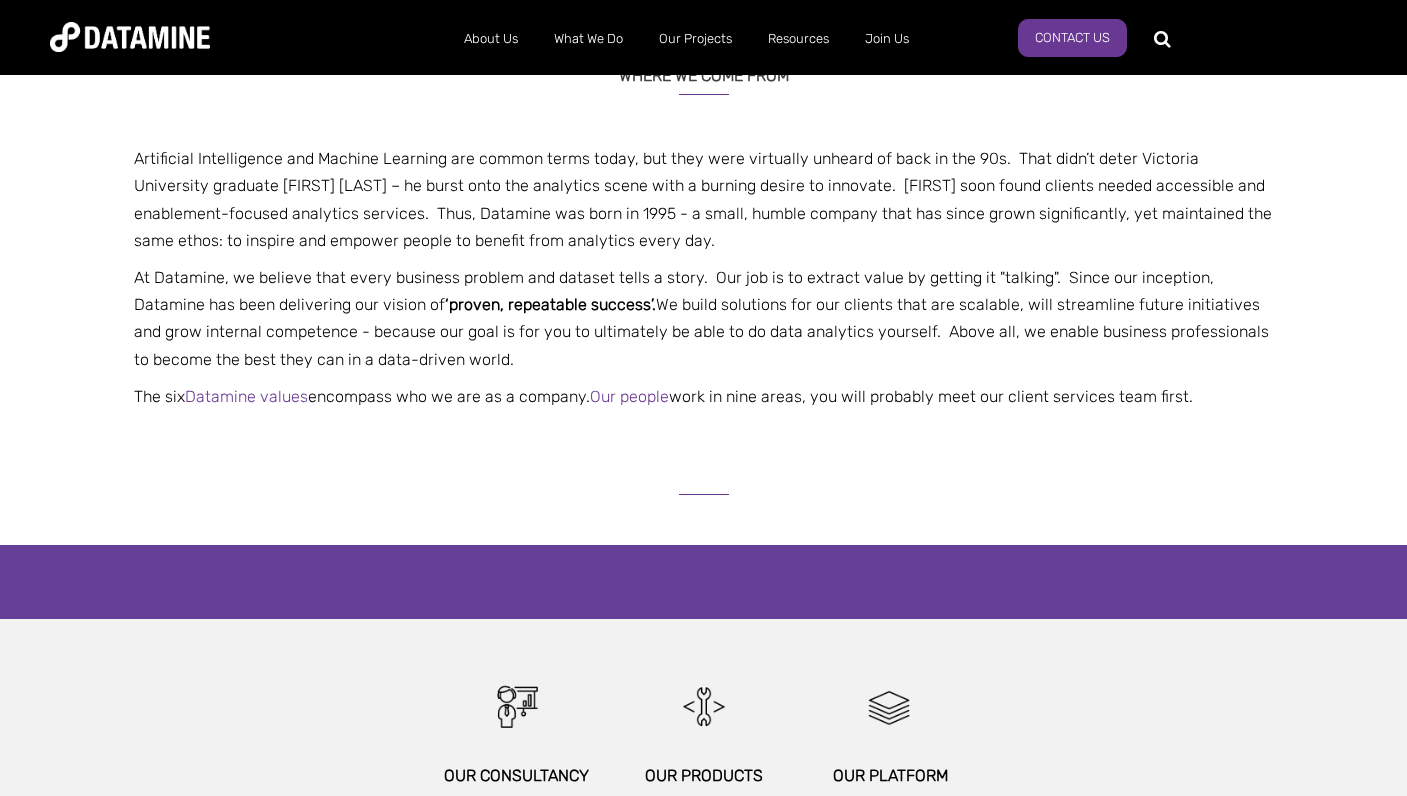 scroll, scrollTop: 577, scrollLeft: 0, axis: vertical 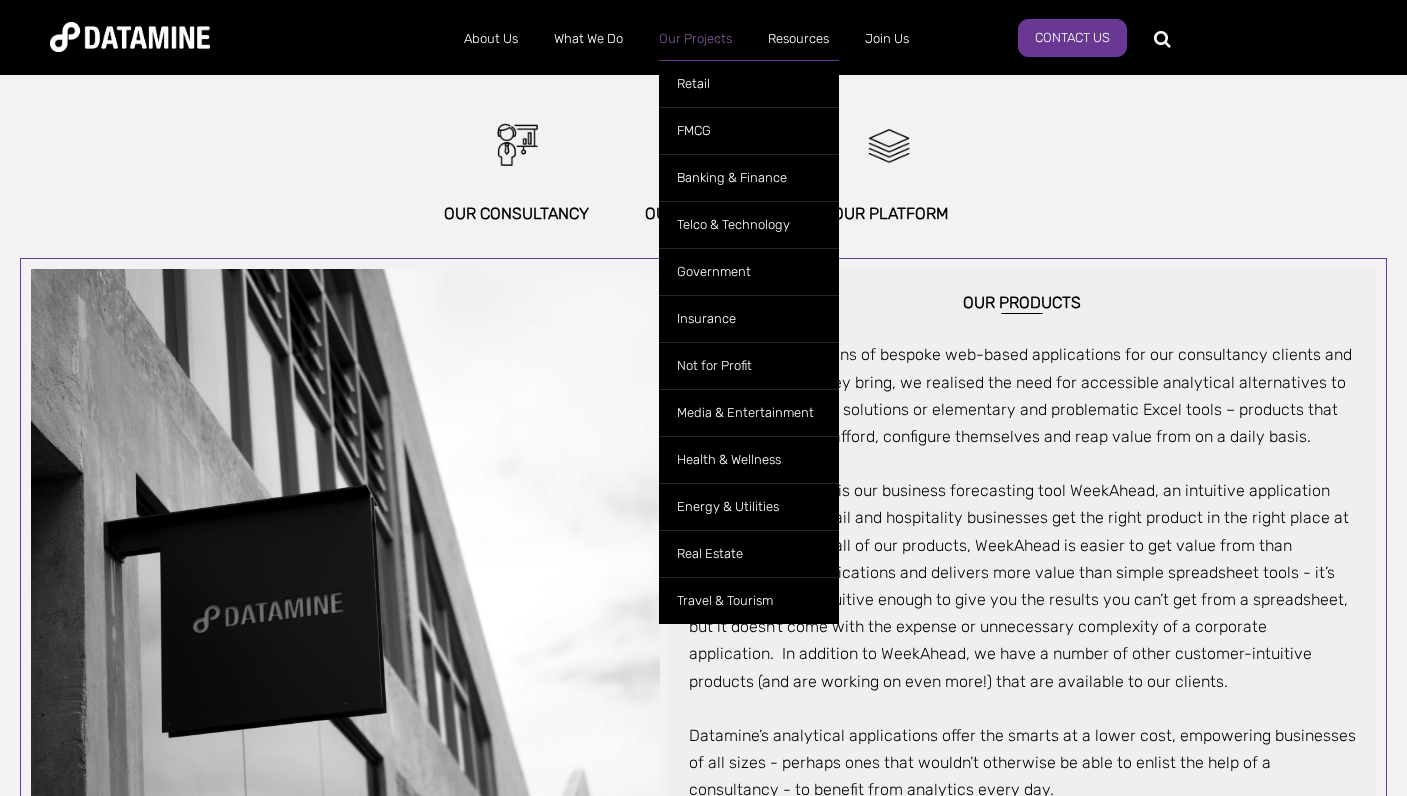 click on "Our Projects" at bounding box center (695, 39) 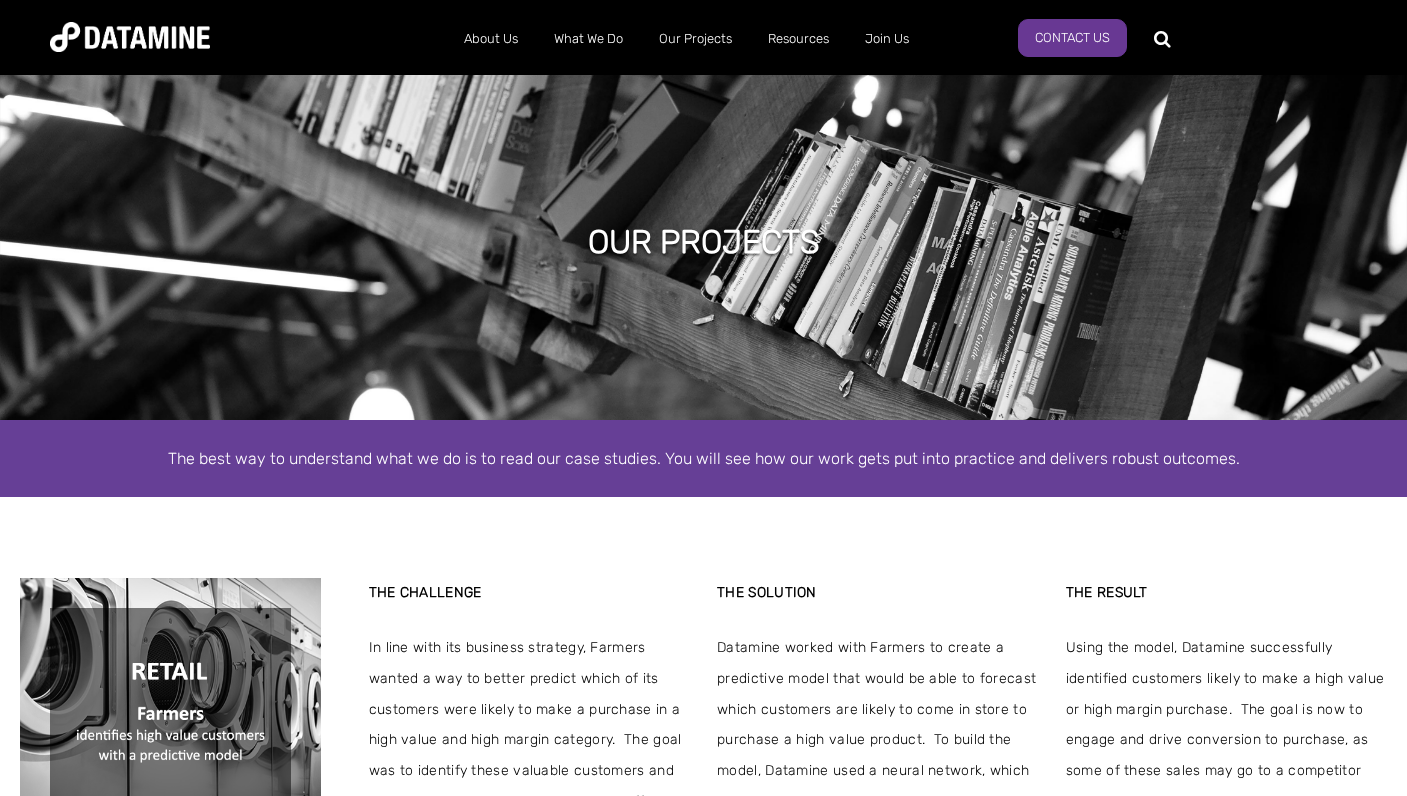 scroll, scrollTop: 0, scrollLeft: 0, axis: both 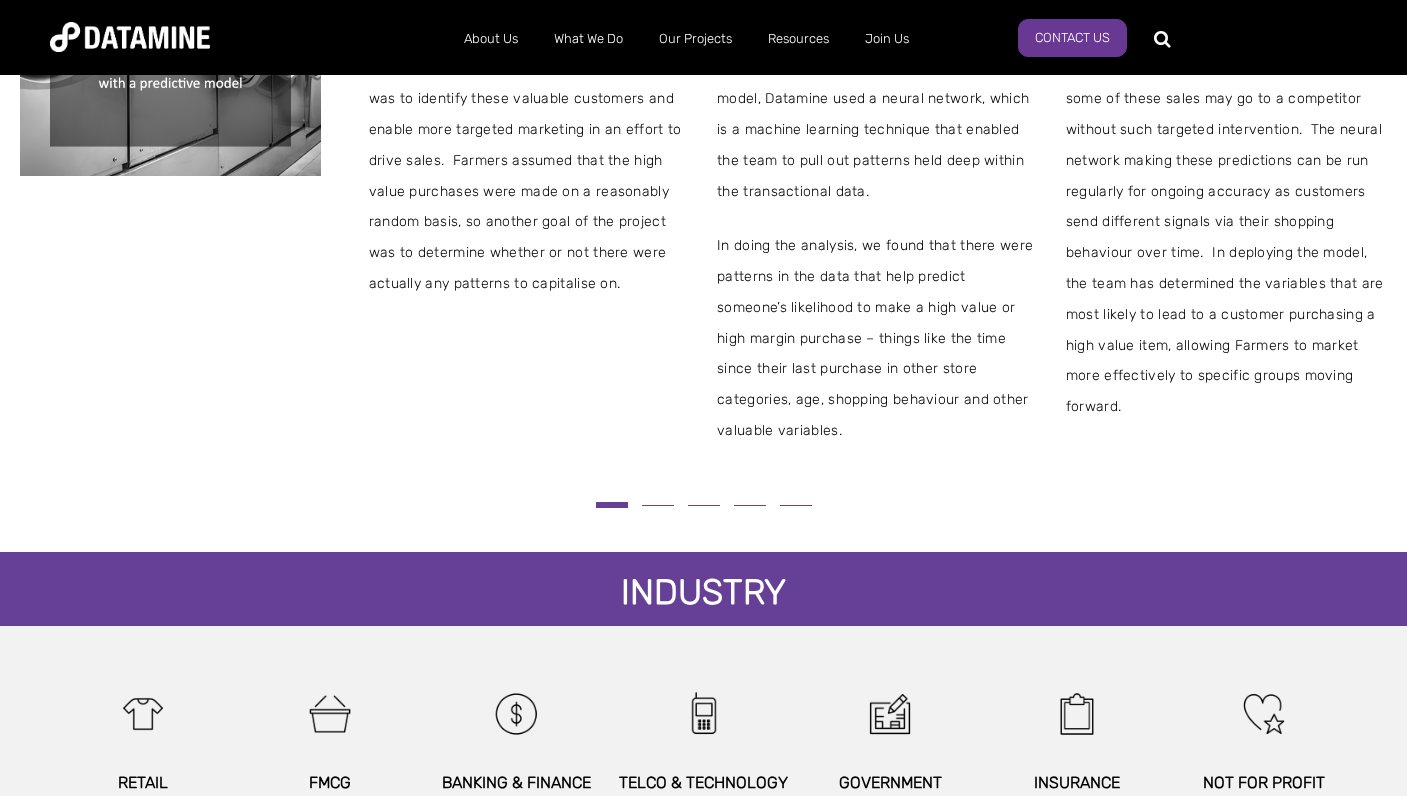 click at bounding box center [658, 505] 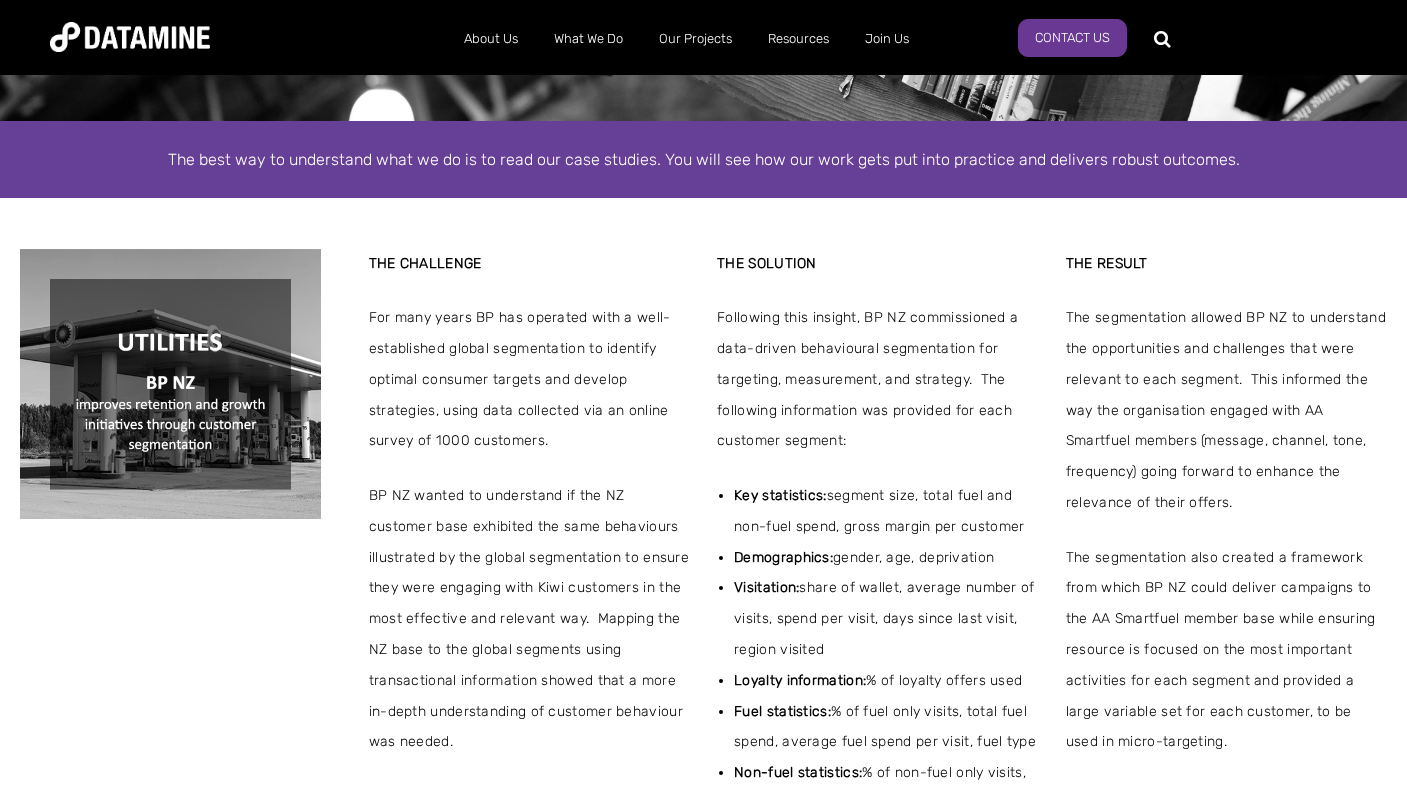 scroll, scrollTop: 297, scrollLeft: 0, axis: vertical 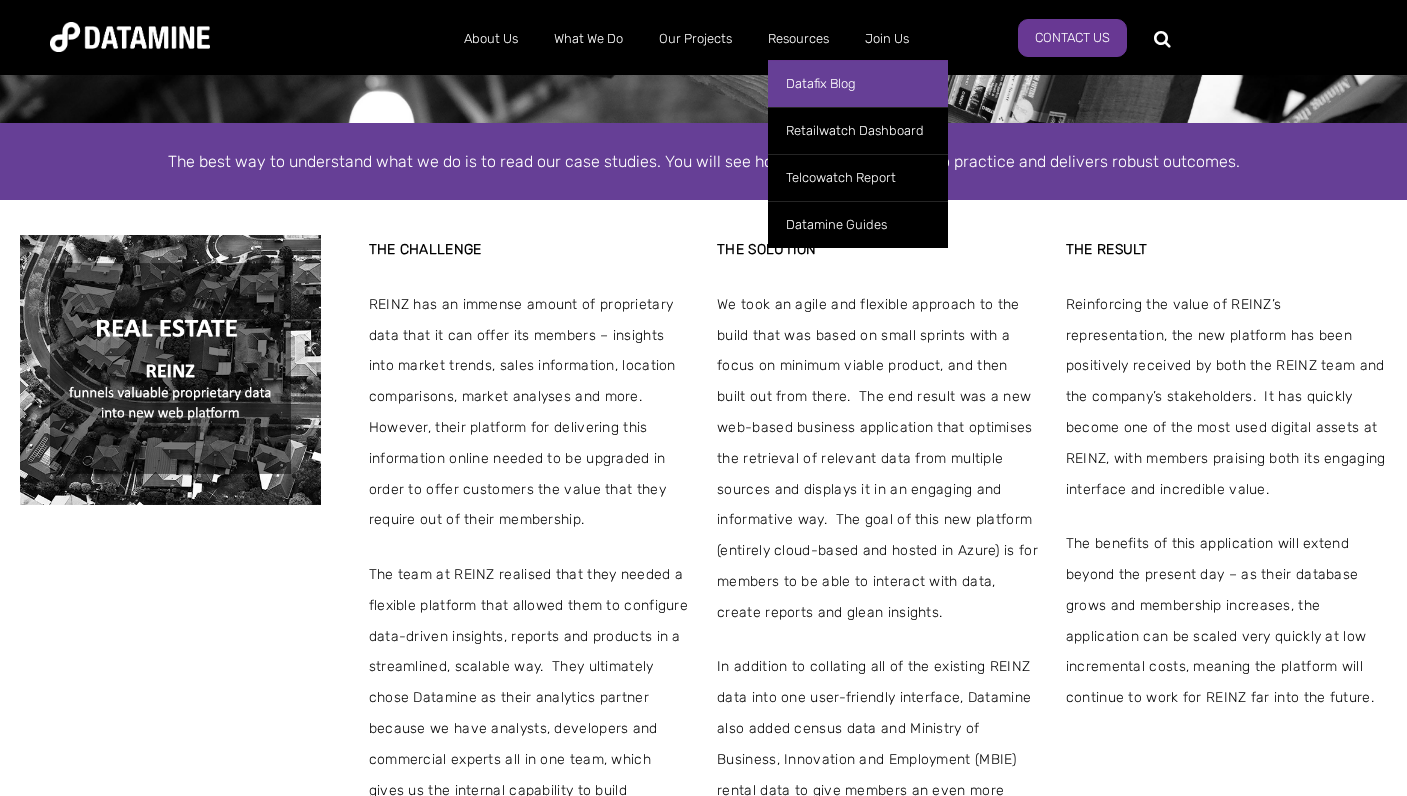 click on "Datafix Blog" at bounding box center (858, 83) 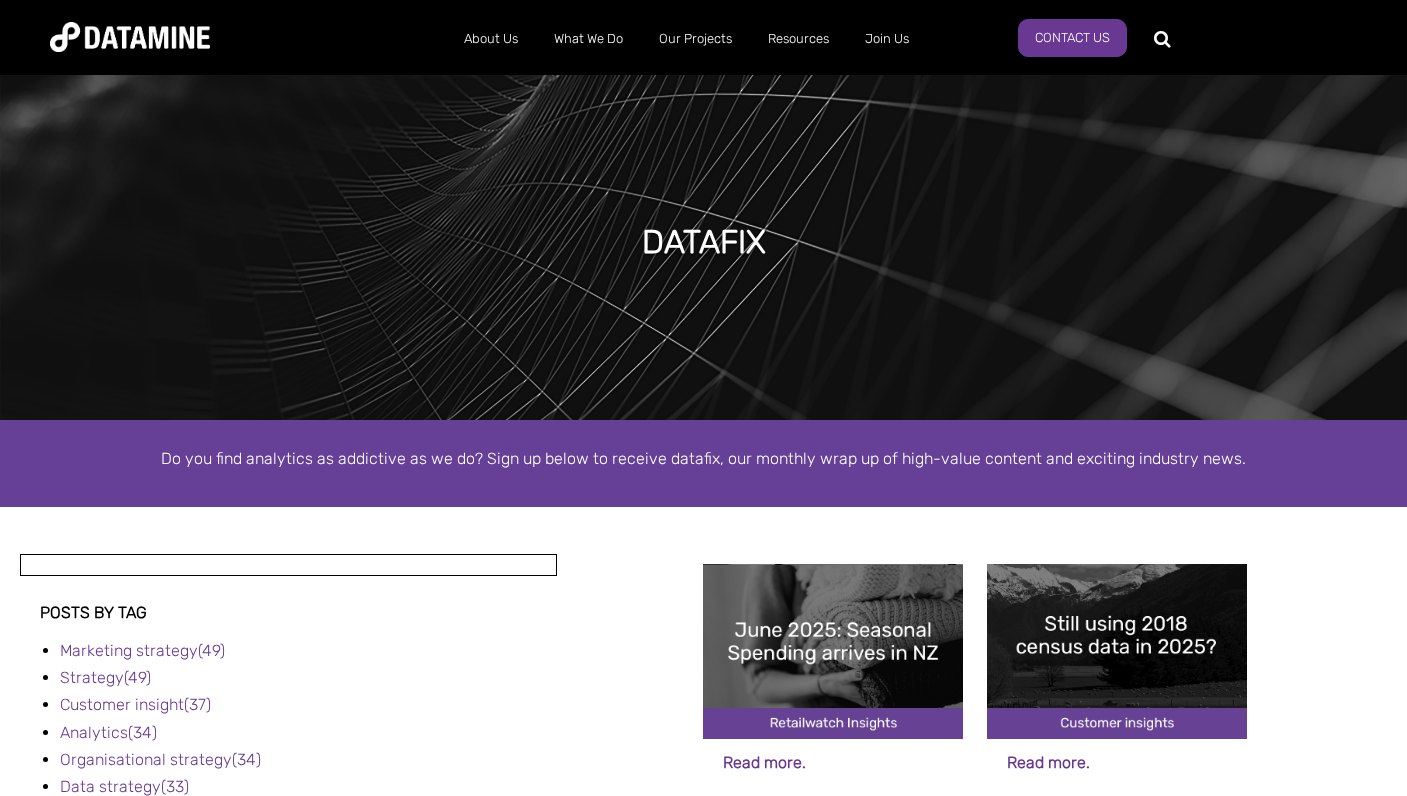 scroll, scrollTop: 0, scrollLeft: 0, axis: both 